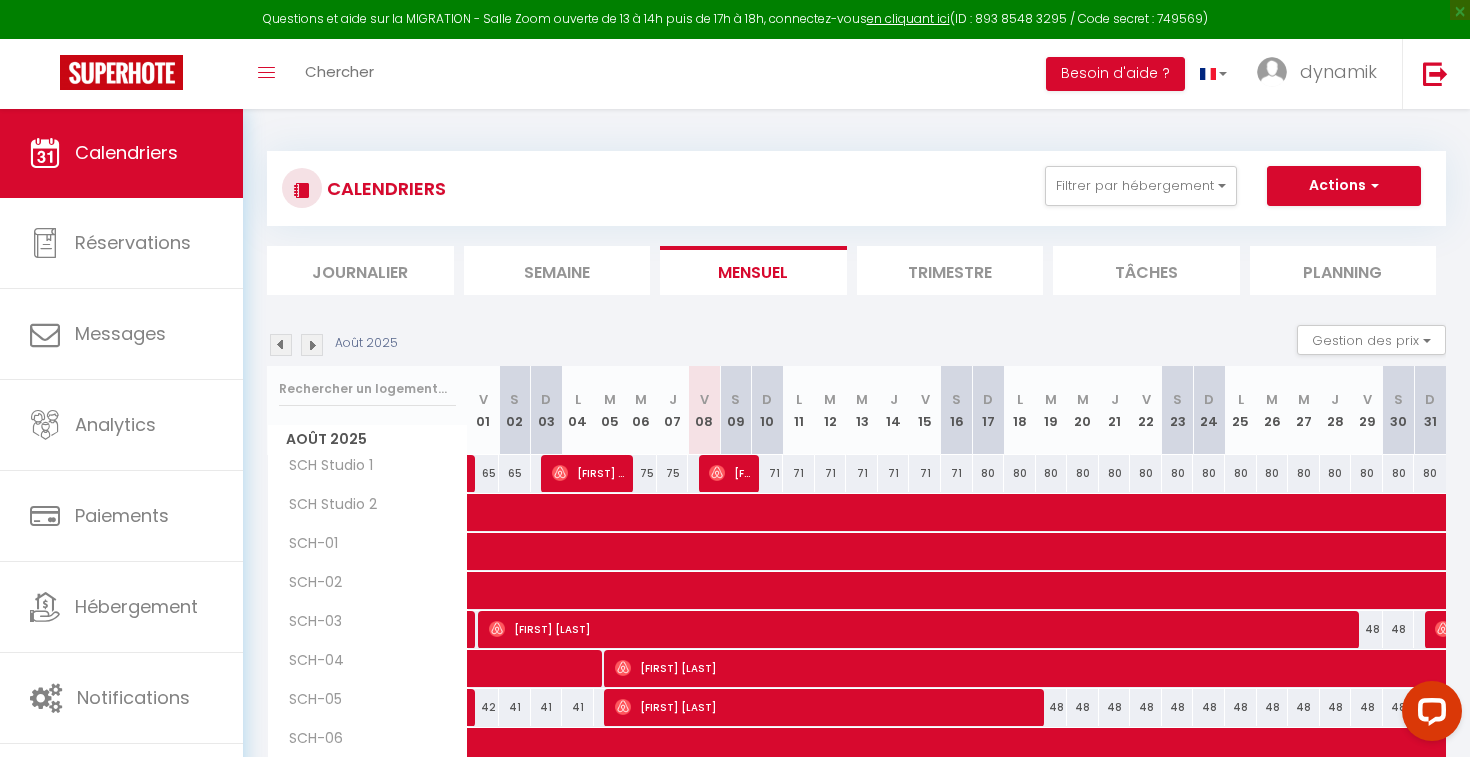 scroll, scrollTop: 0, scrollLeft: 0, axis: both 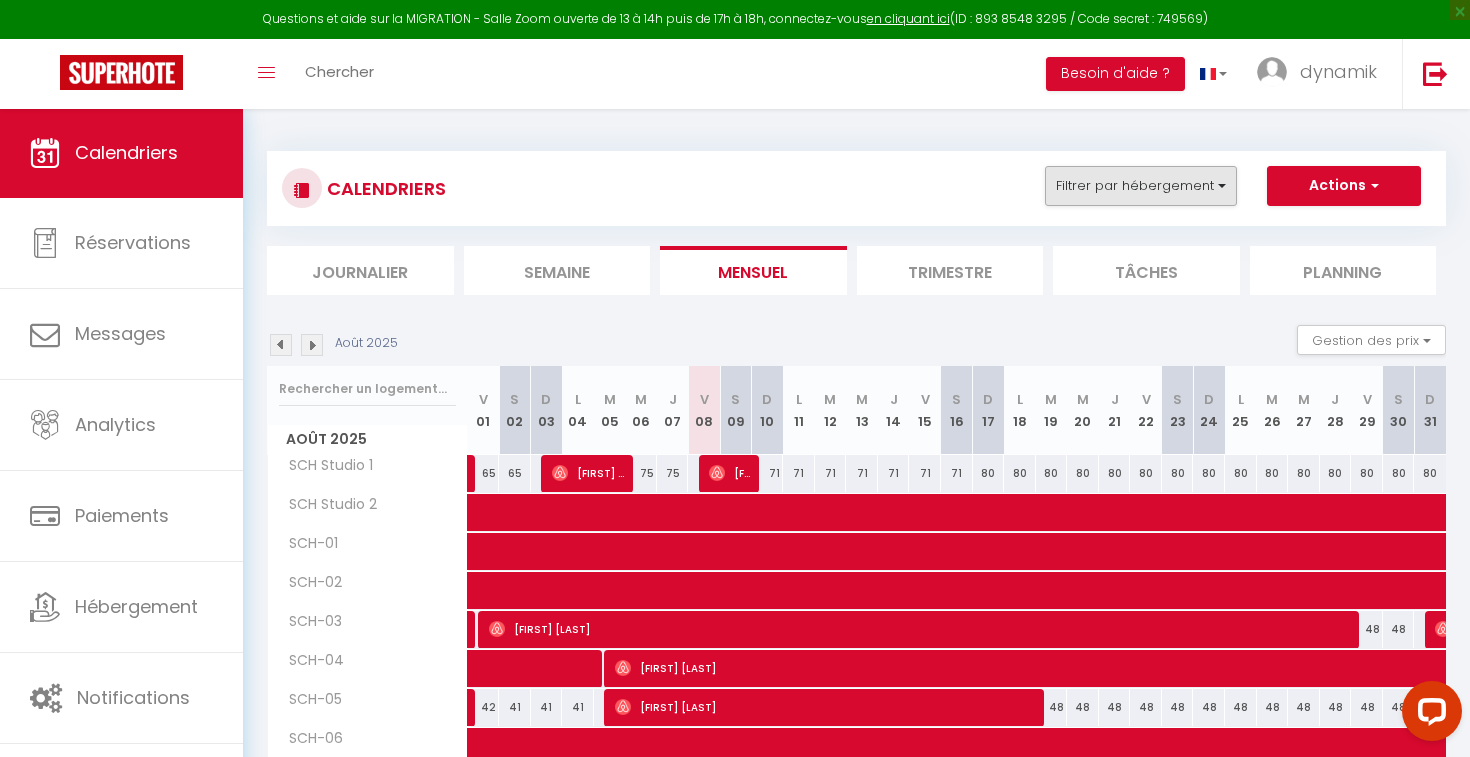 click on "Filtrer par hébergement" at bounding box center (1141, 186) 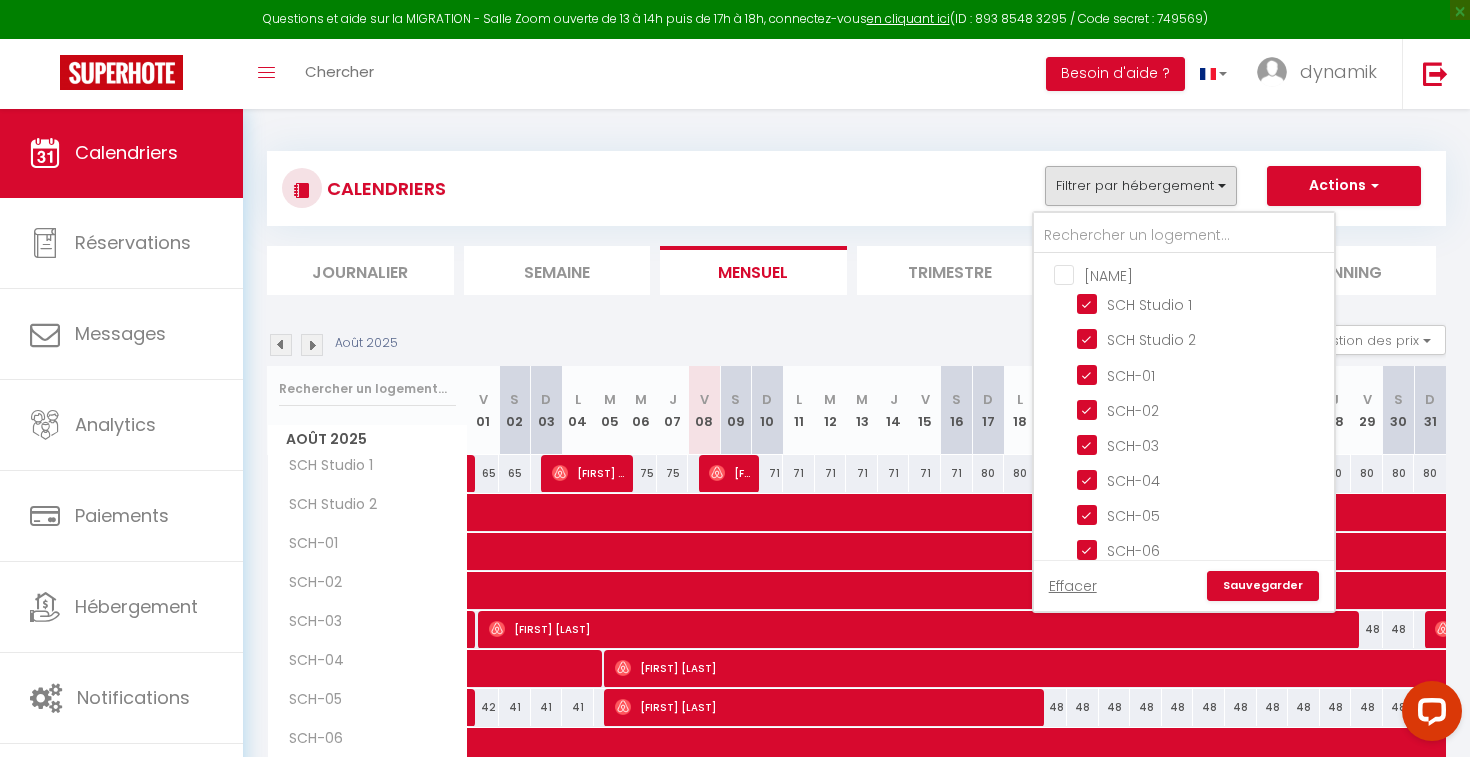 click on "[NAME]" at bounding box center (1204, 274) 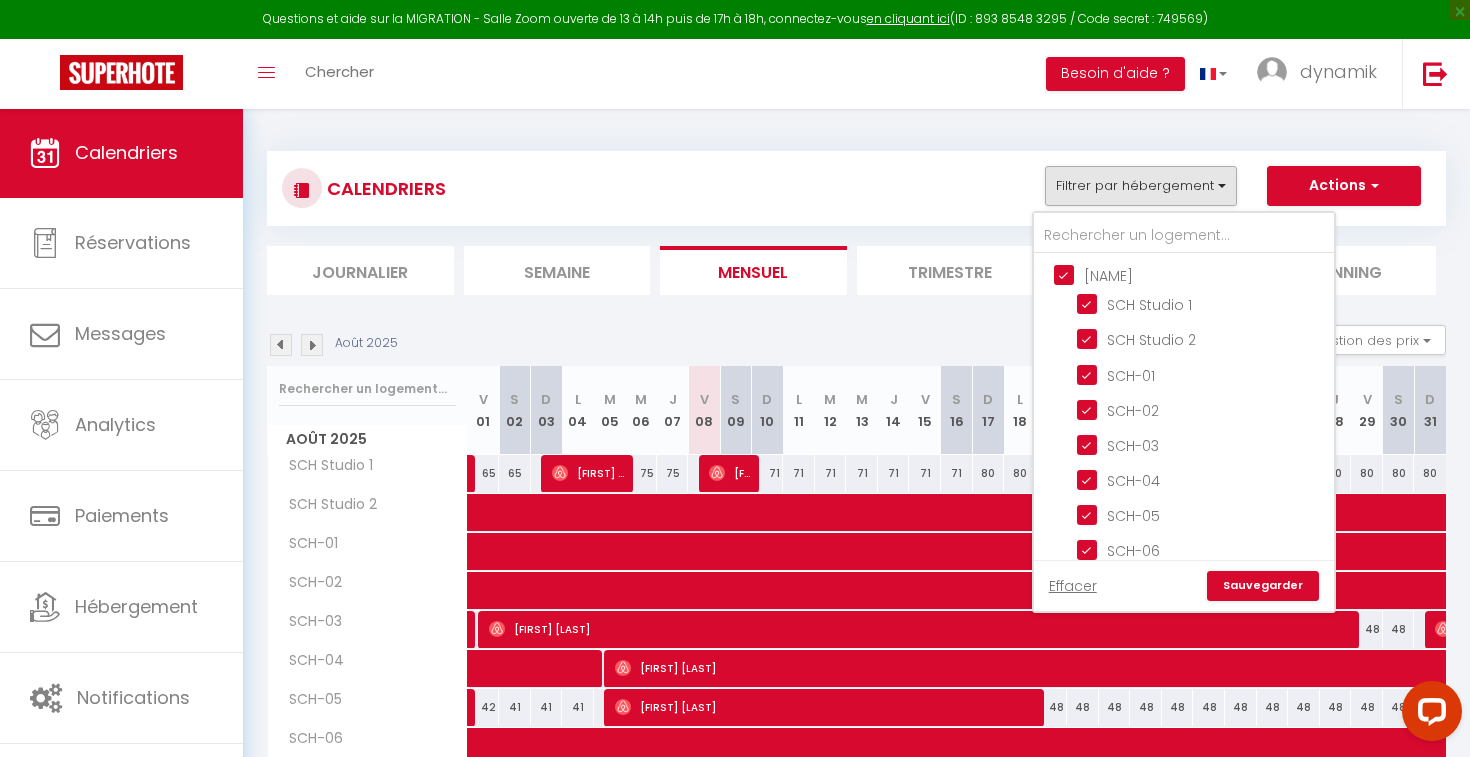 checkbox on "true" 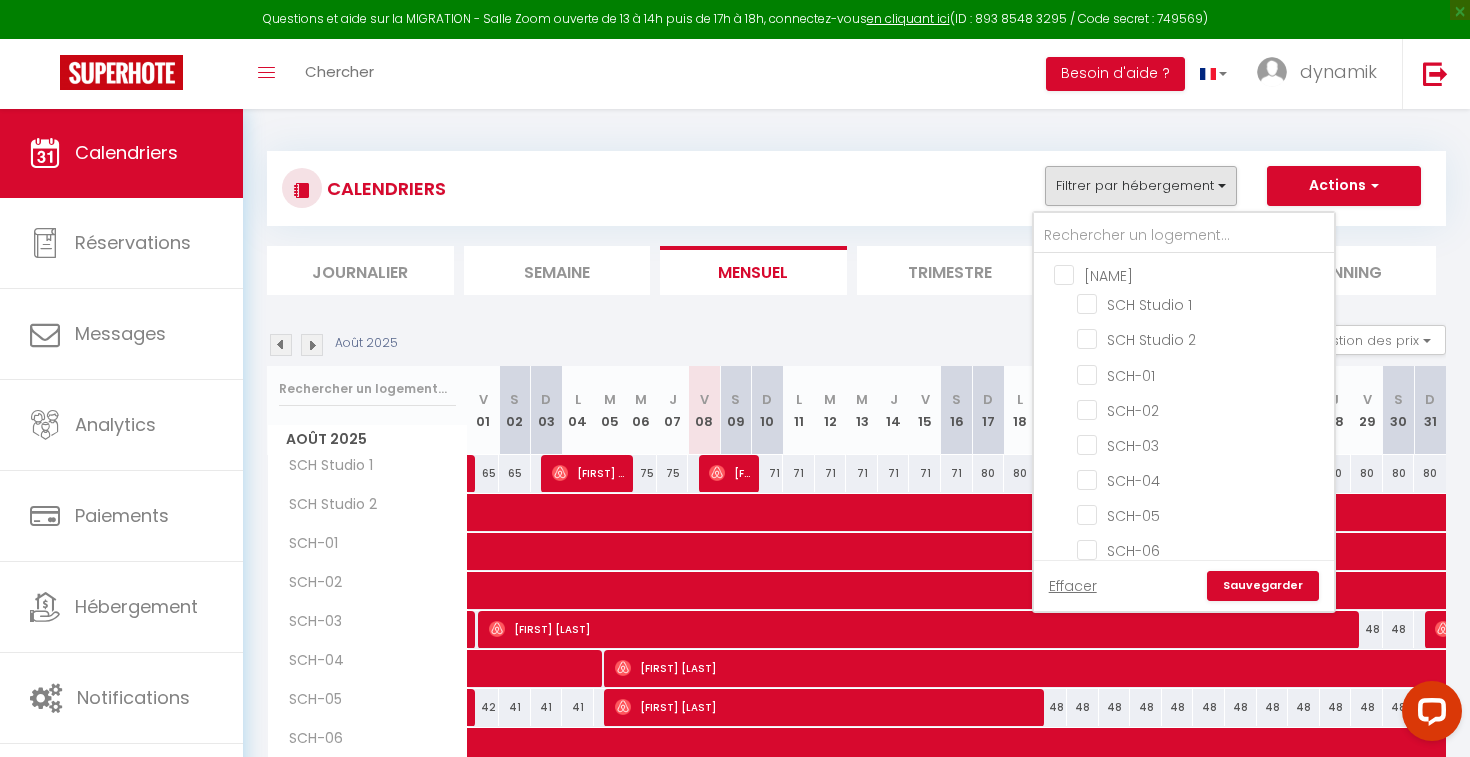 checkbox on "false" 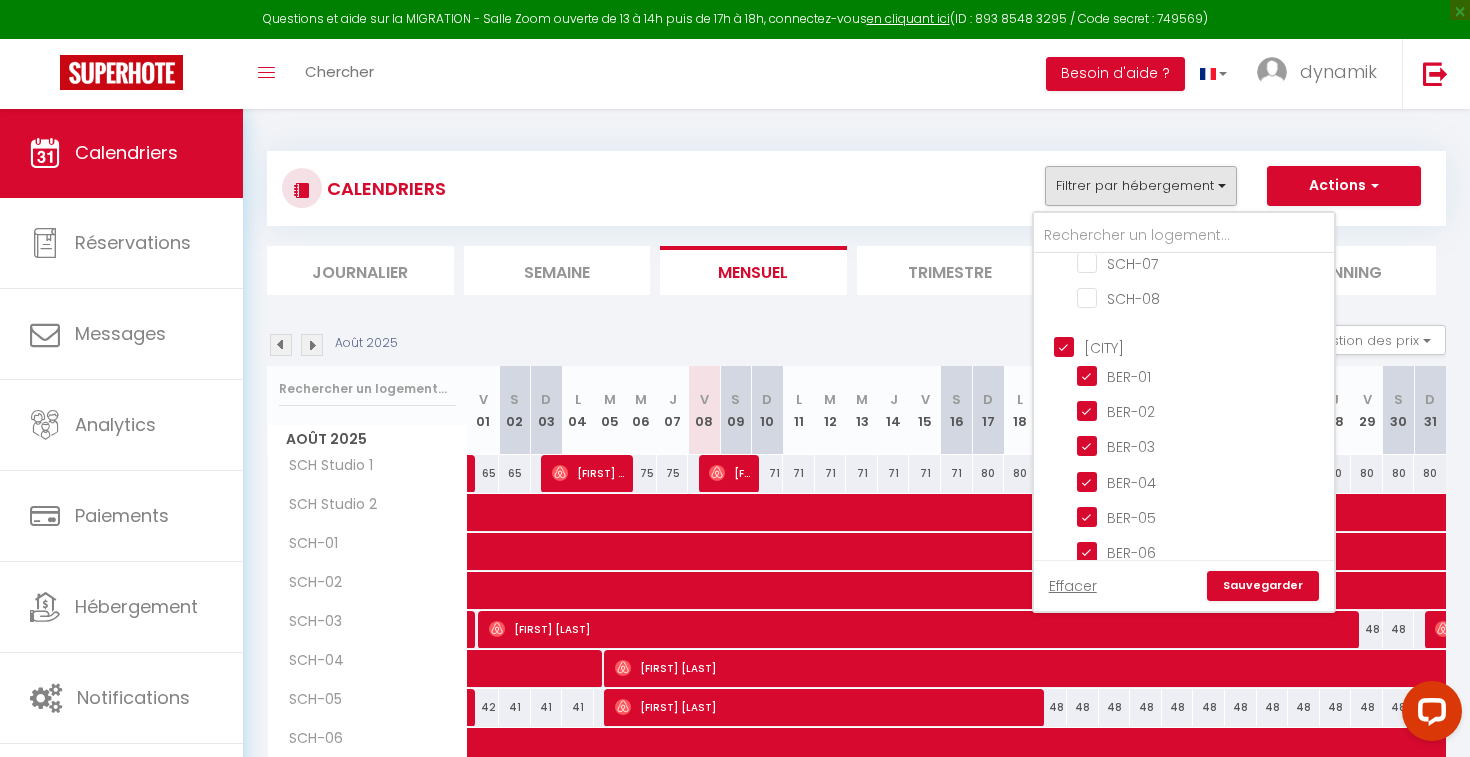scroll, scrollTop: 334, scrollLeft: 0, axis: vertical 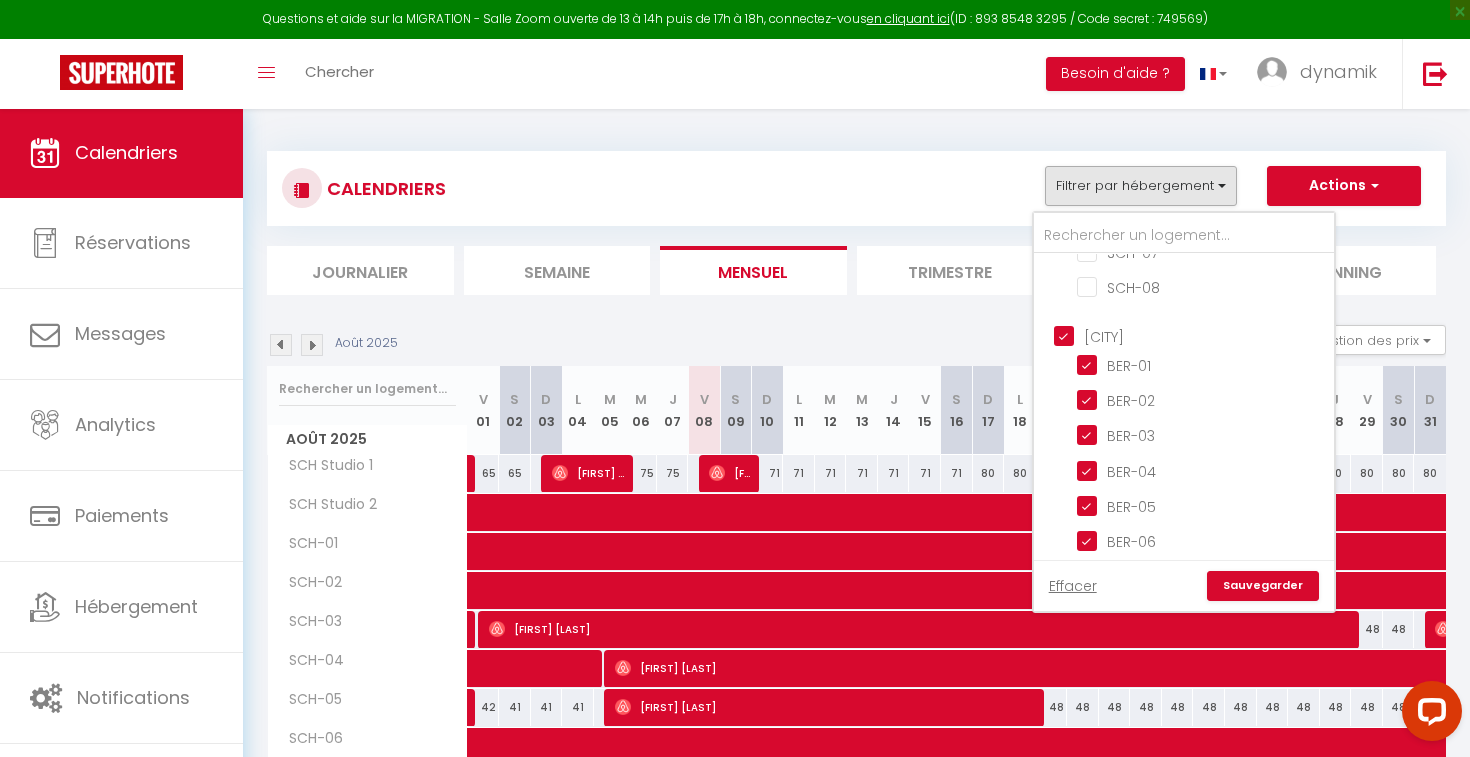 click on "[CITY]" at bounding box center [1204, 335] 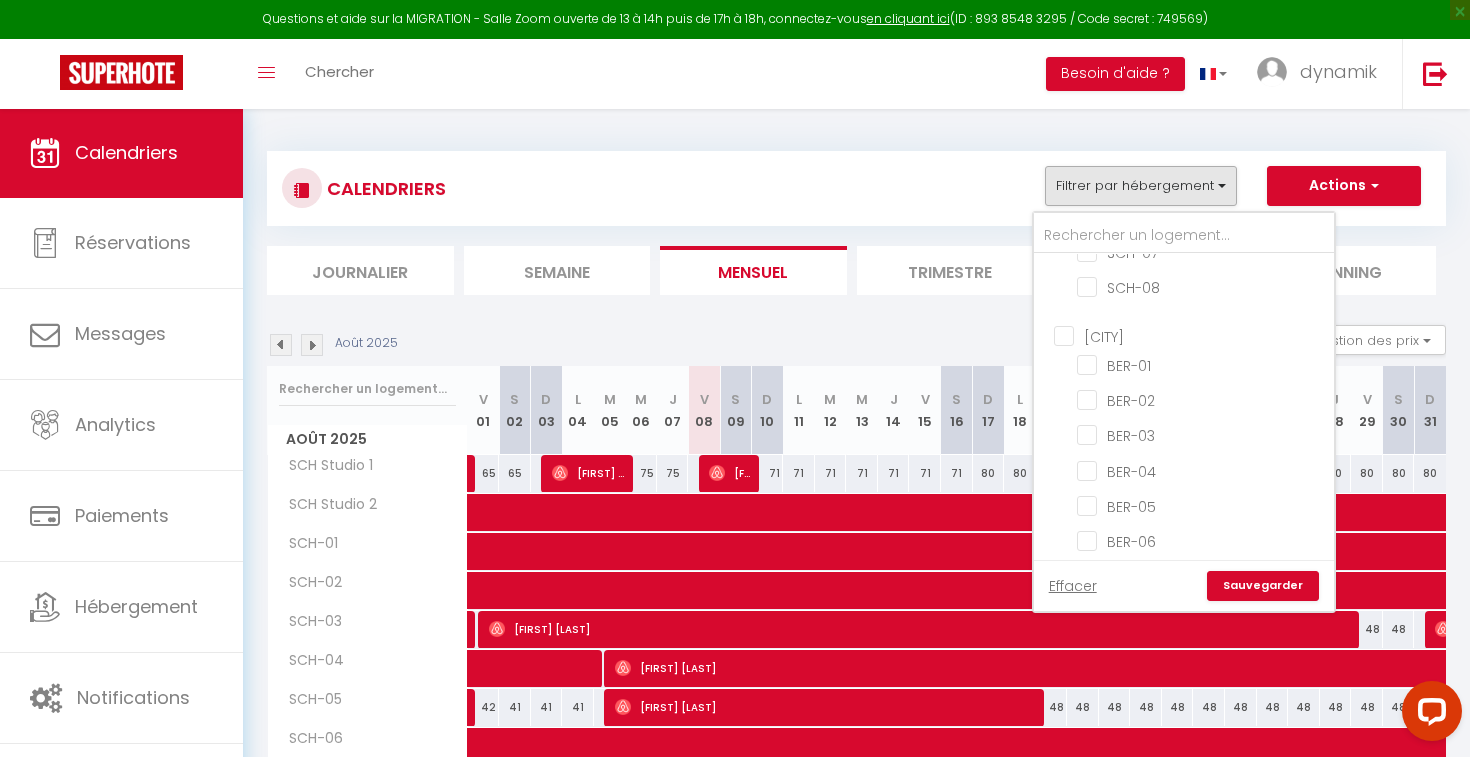 checkbox on "false" 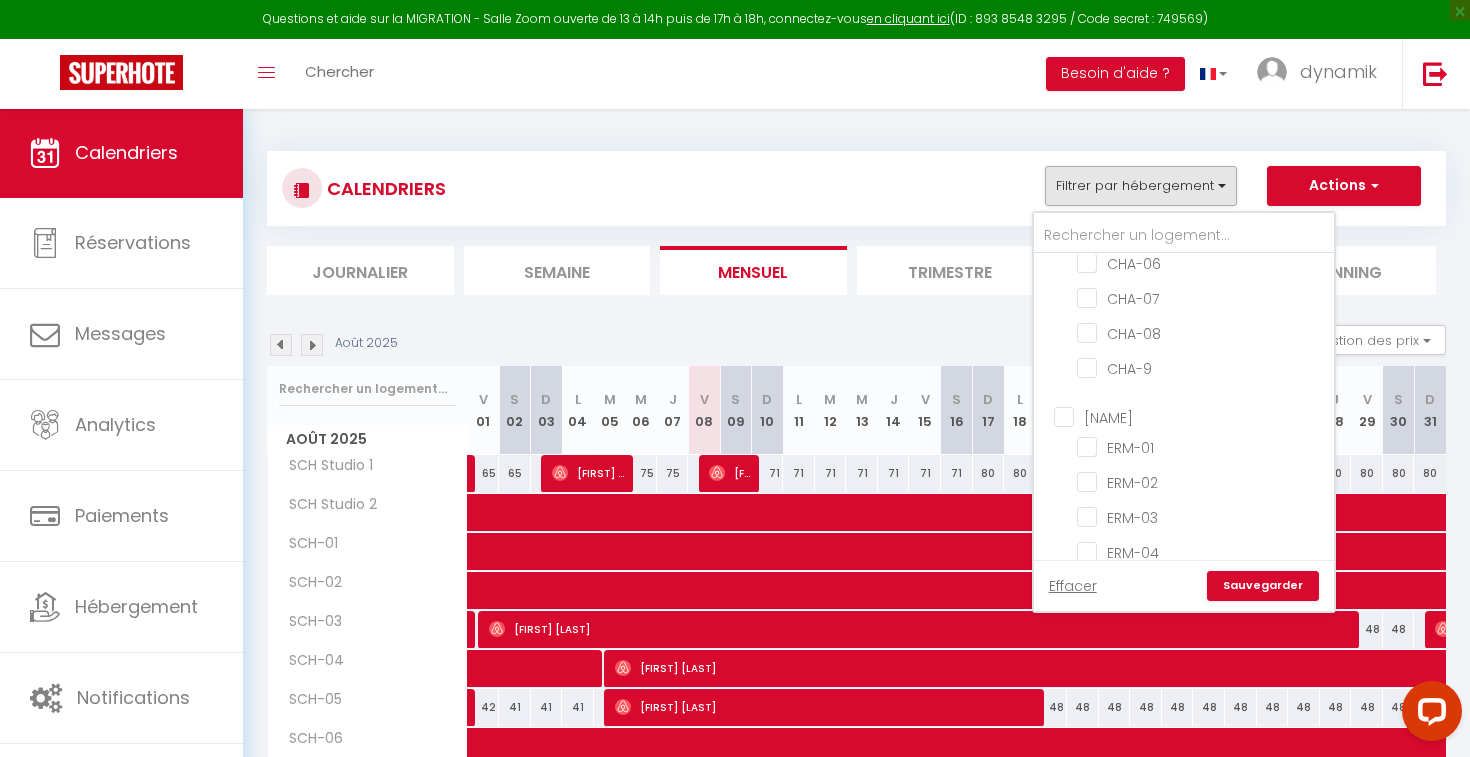 scroll, scrollTop: 1258, scrollLeft: 0, axis: vertical 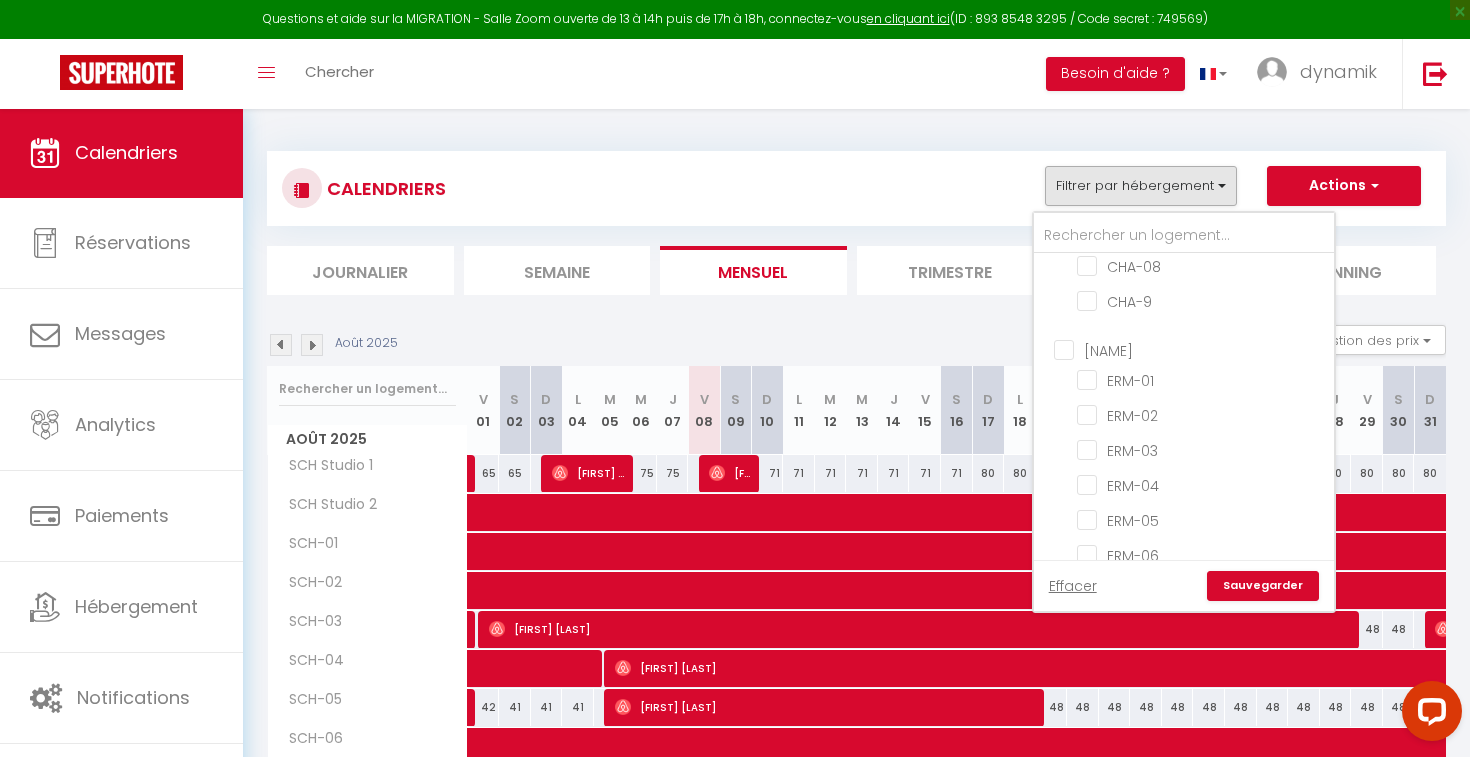 click on "[NAME]" at bounding box center [1204, 349] 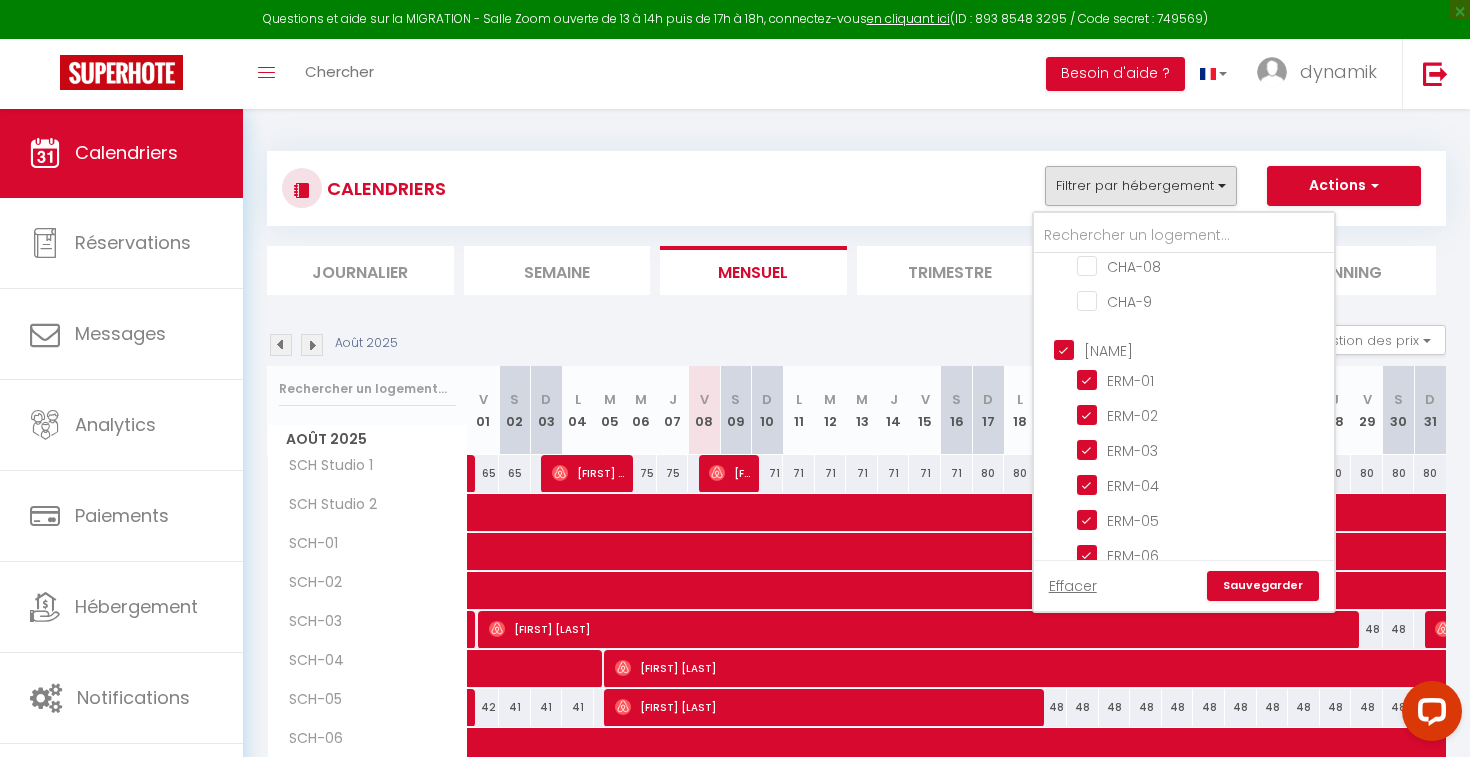 checkbox on "false" 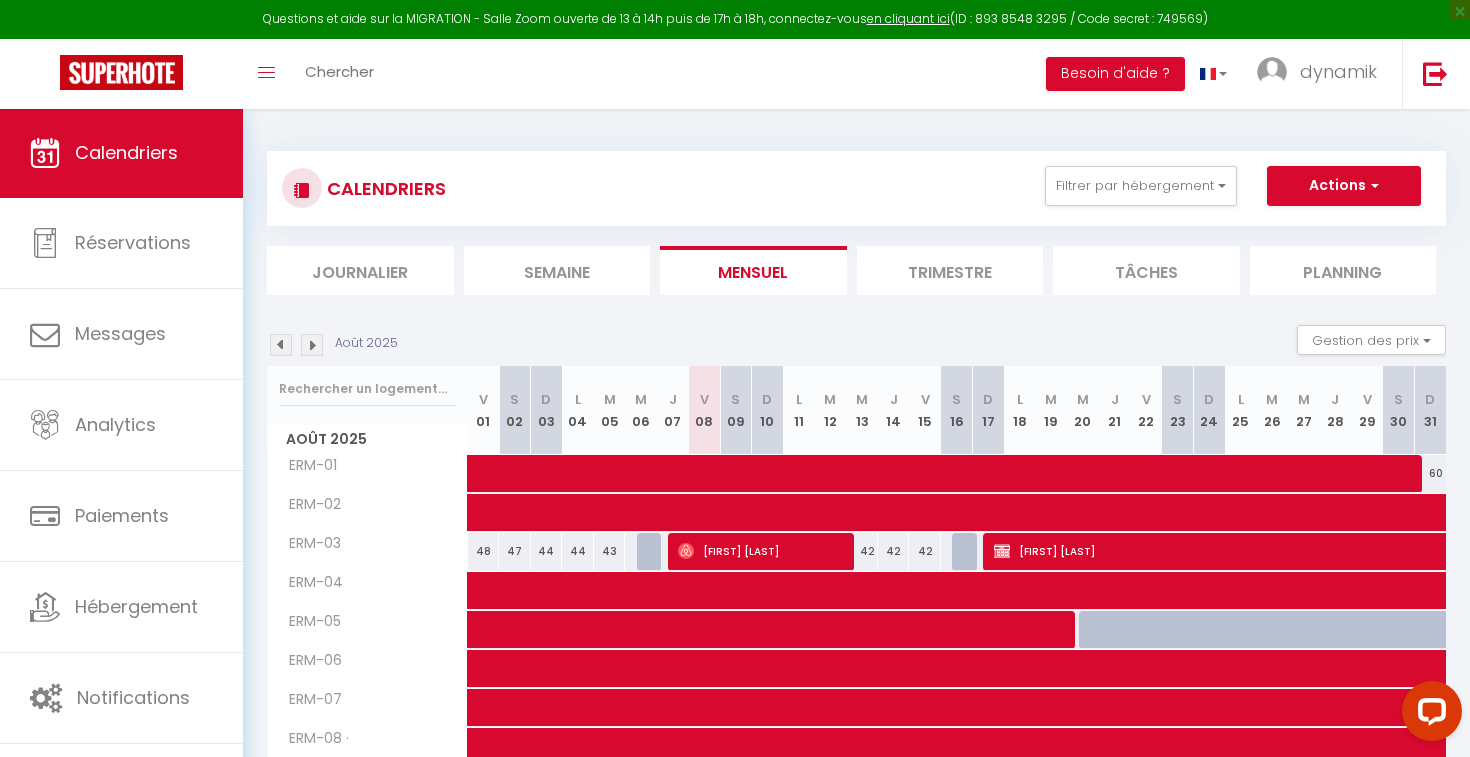 click at bounding box center (1179, 474) 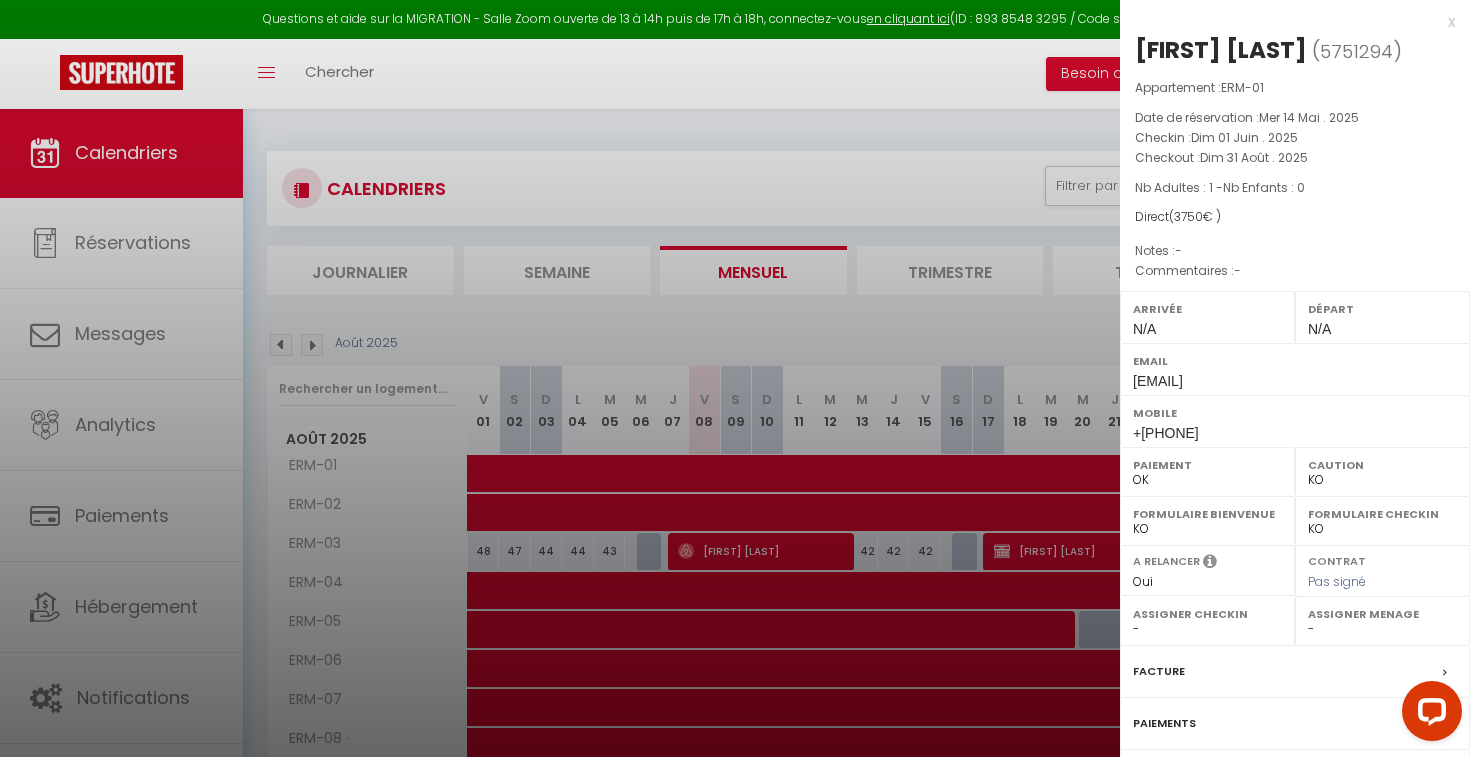 select on "29242" 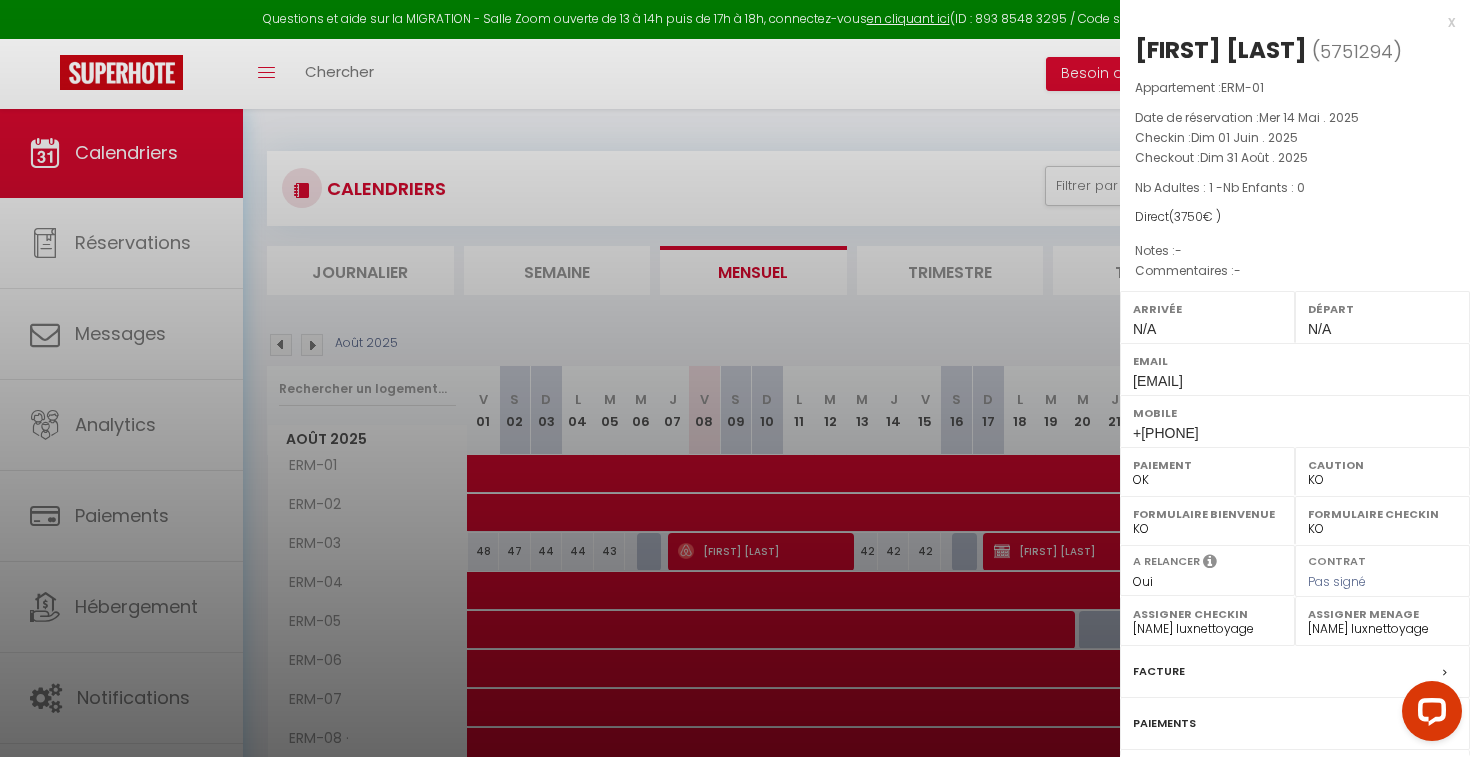 click at bounding box center [735, 378] 